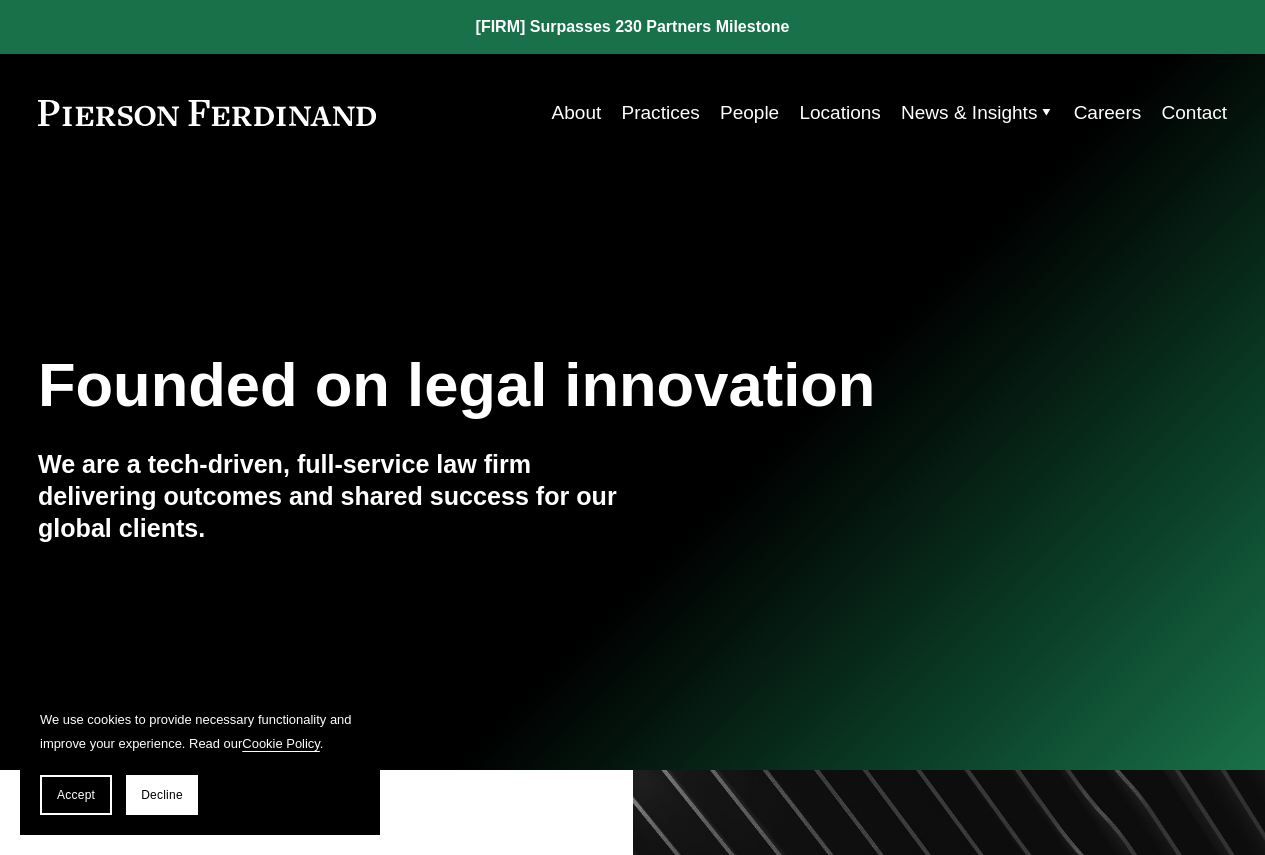 scroll, scrollTop: 0, scrollLeft: 0, axis: both 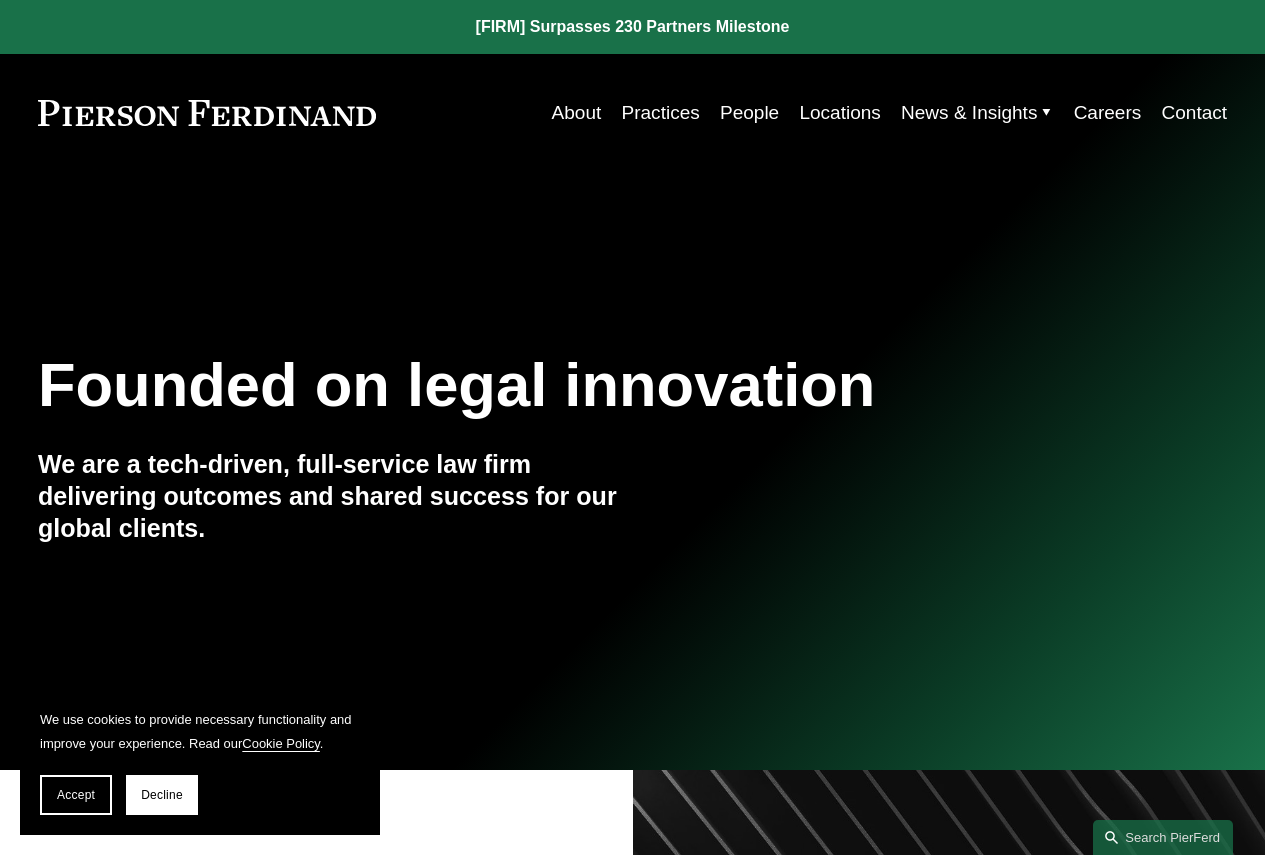 click on "About" at bounding box center [577, 113] 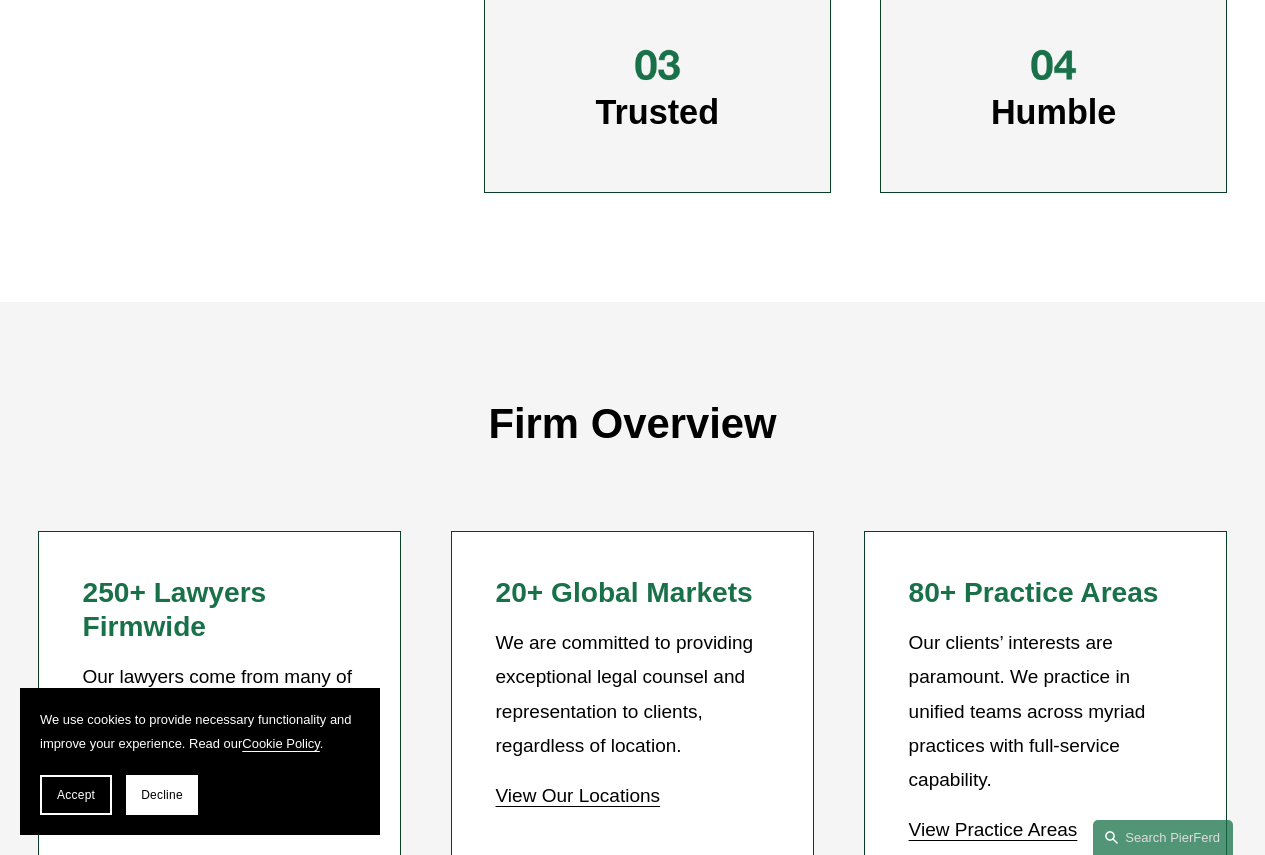 scroll, scrollTop: 1700, scrollLeft: 0, axis: vertical 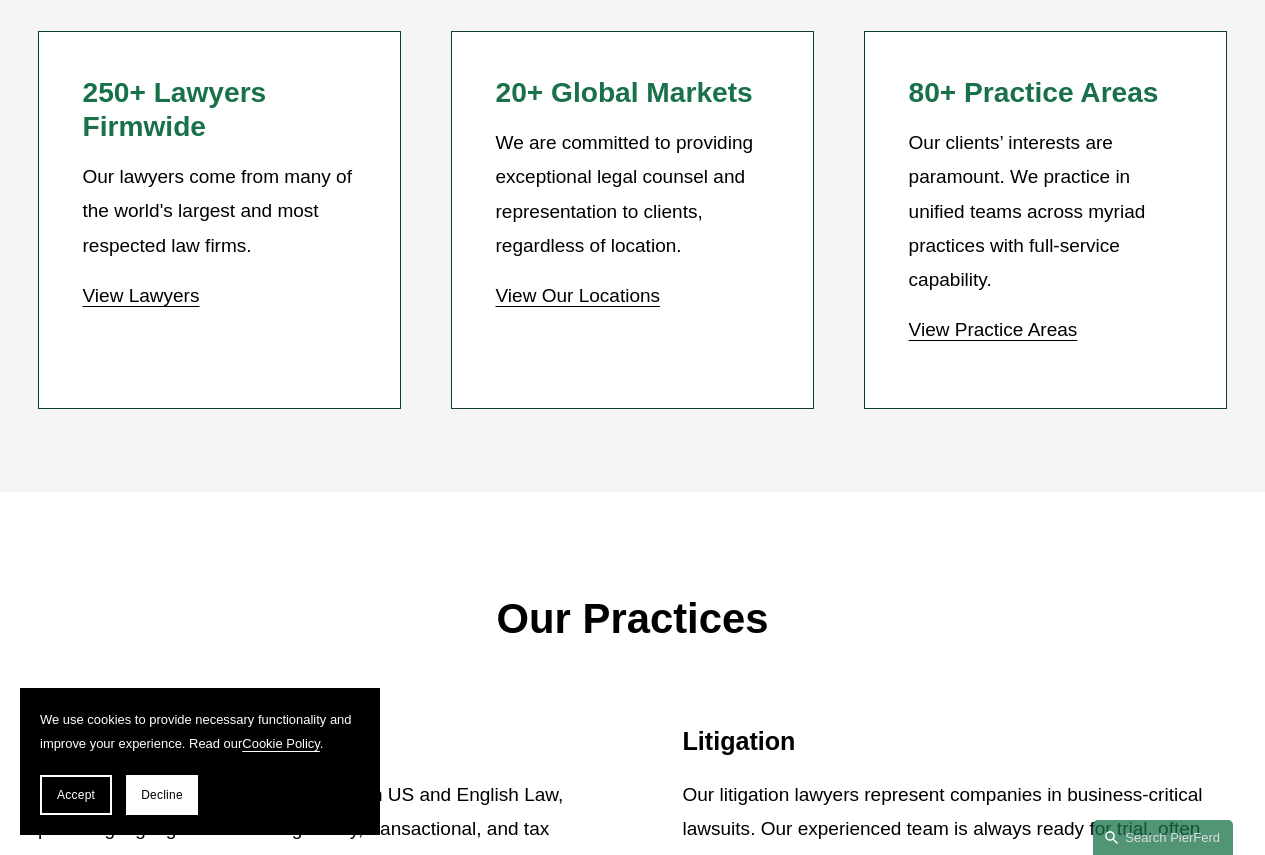 click on "View Lawyers" 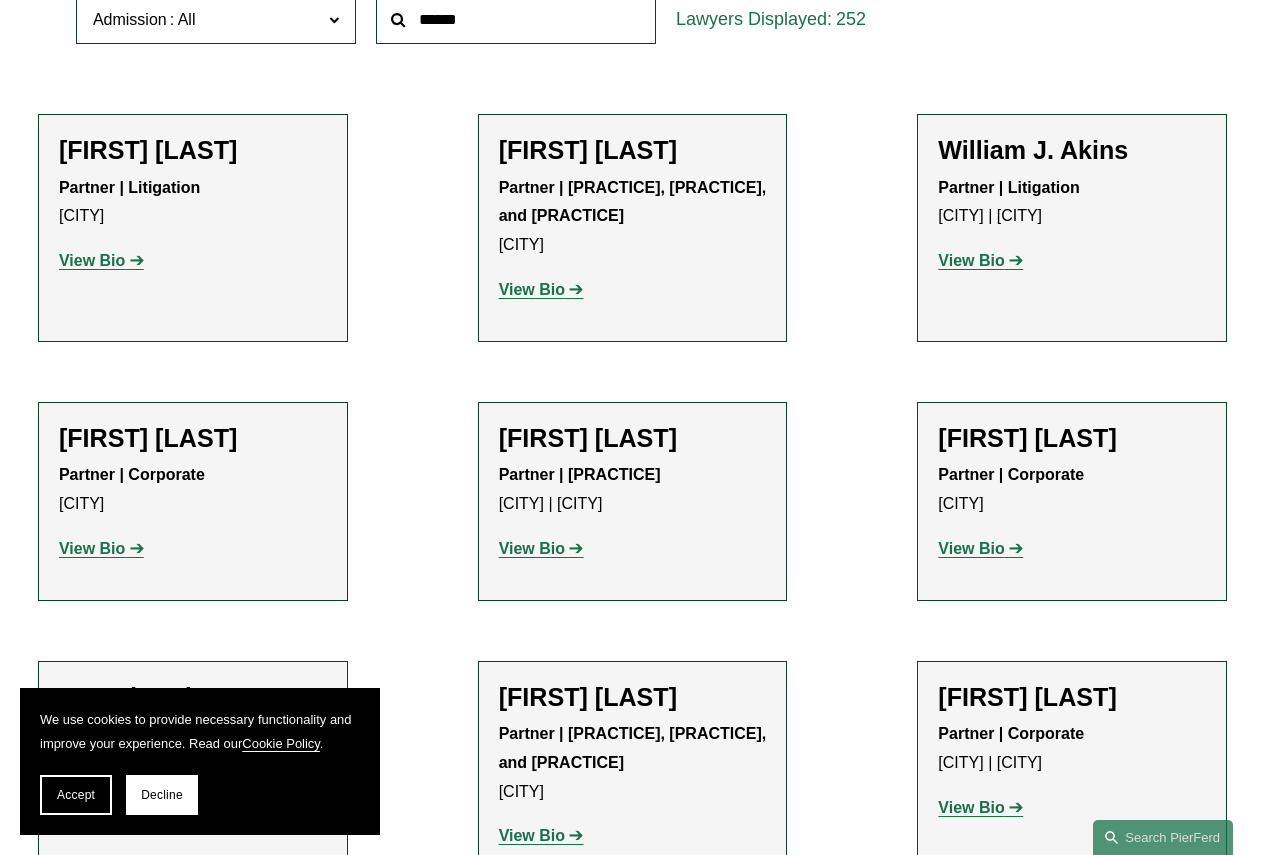 scroll, scrollTop: 700, scrollLeft: 0, axis: vertical 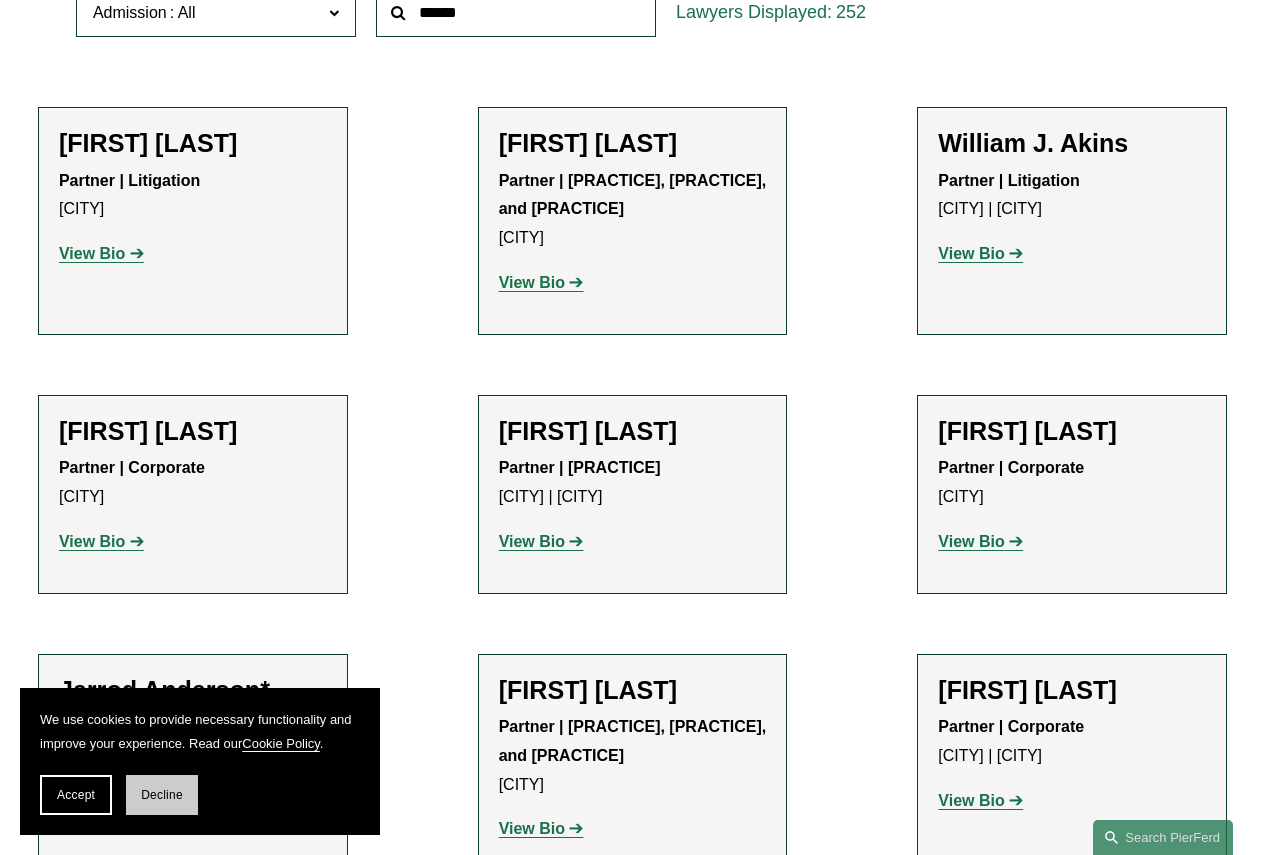 click on "Decline" at bounding box center (162, 795) 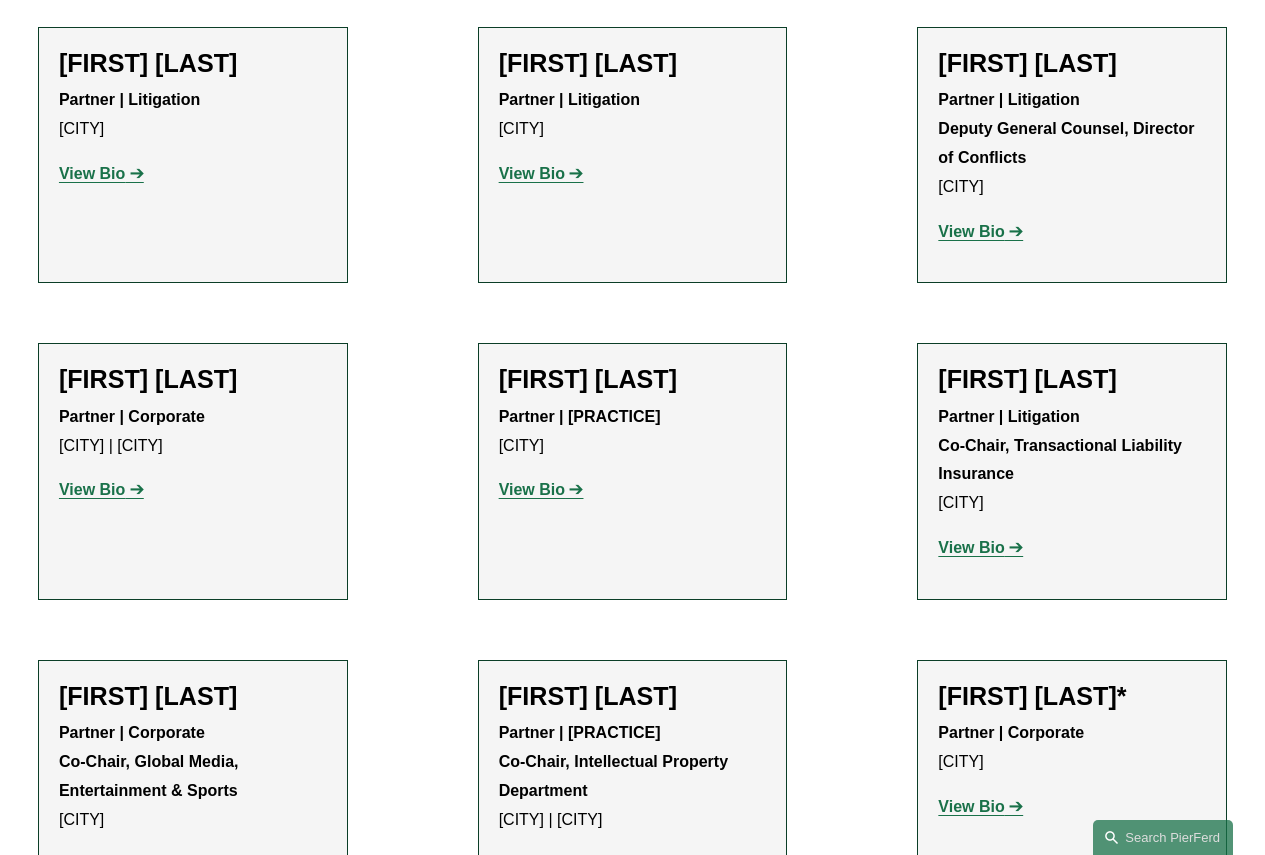 scroll, scrollTop: 20400, scrollLeft: 0, axis: vertical 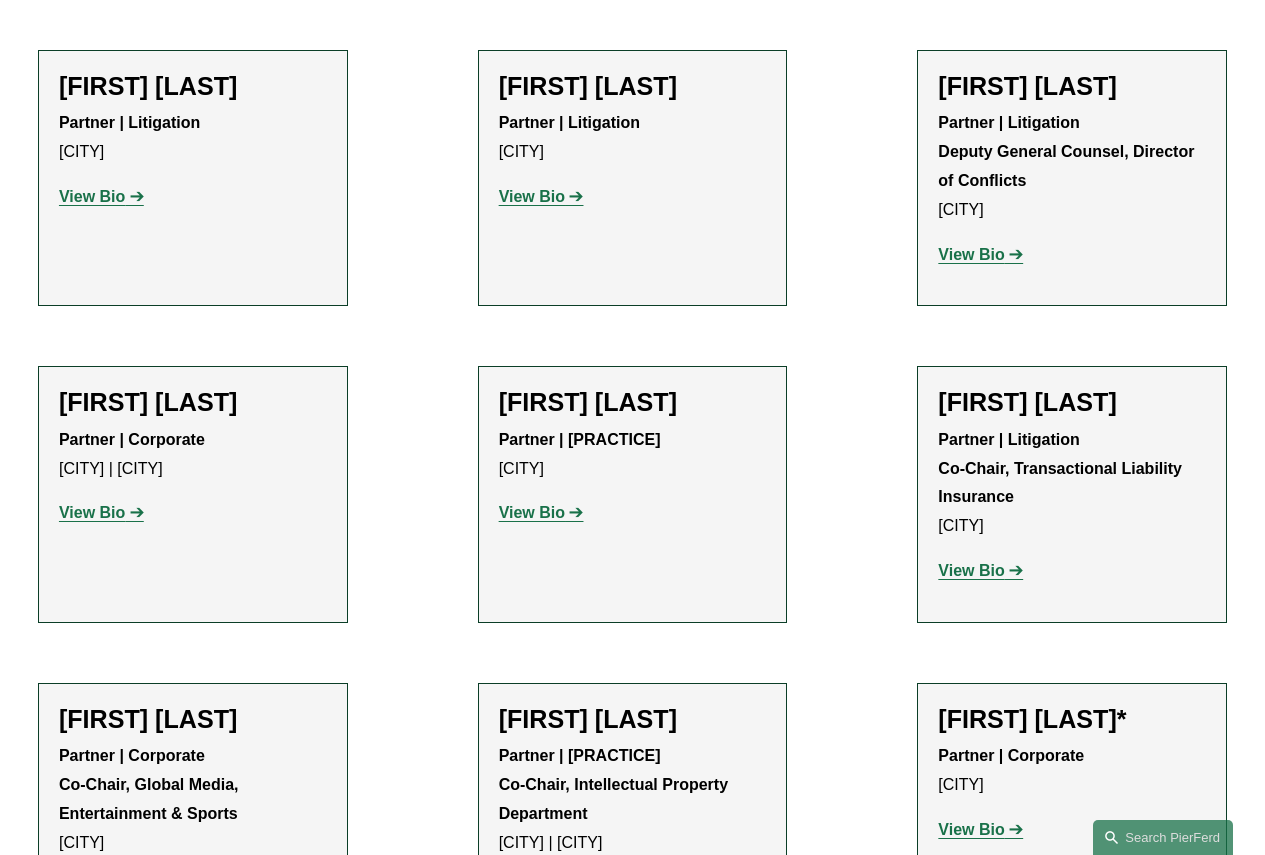 click on "View Bio" 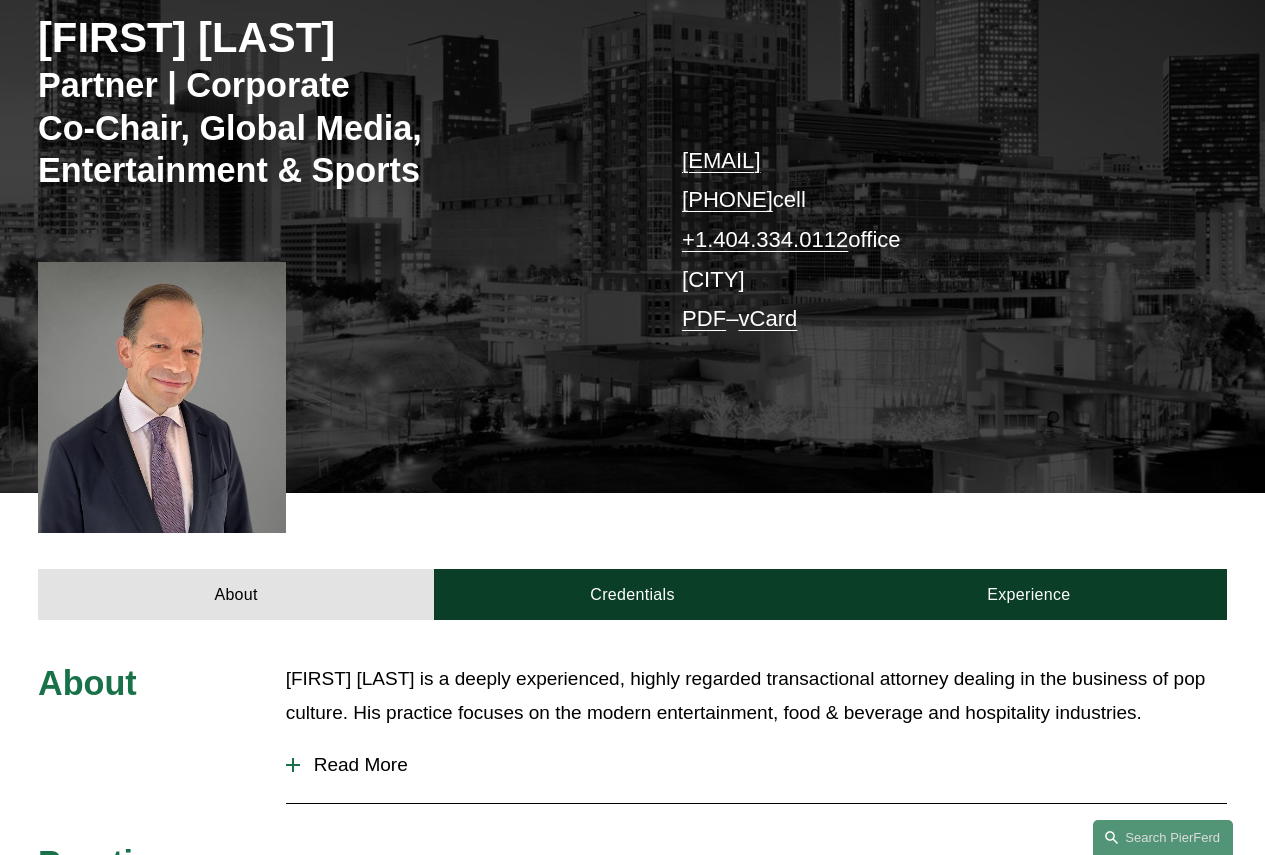 scroll, scrollTop: 600, scrollLeft: 0, axis: vertical 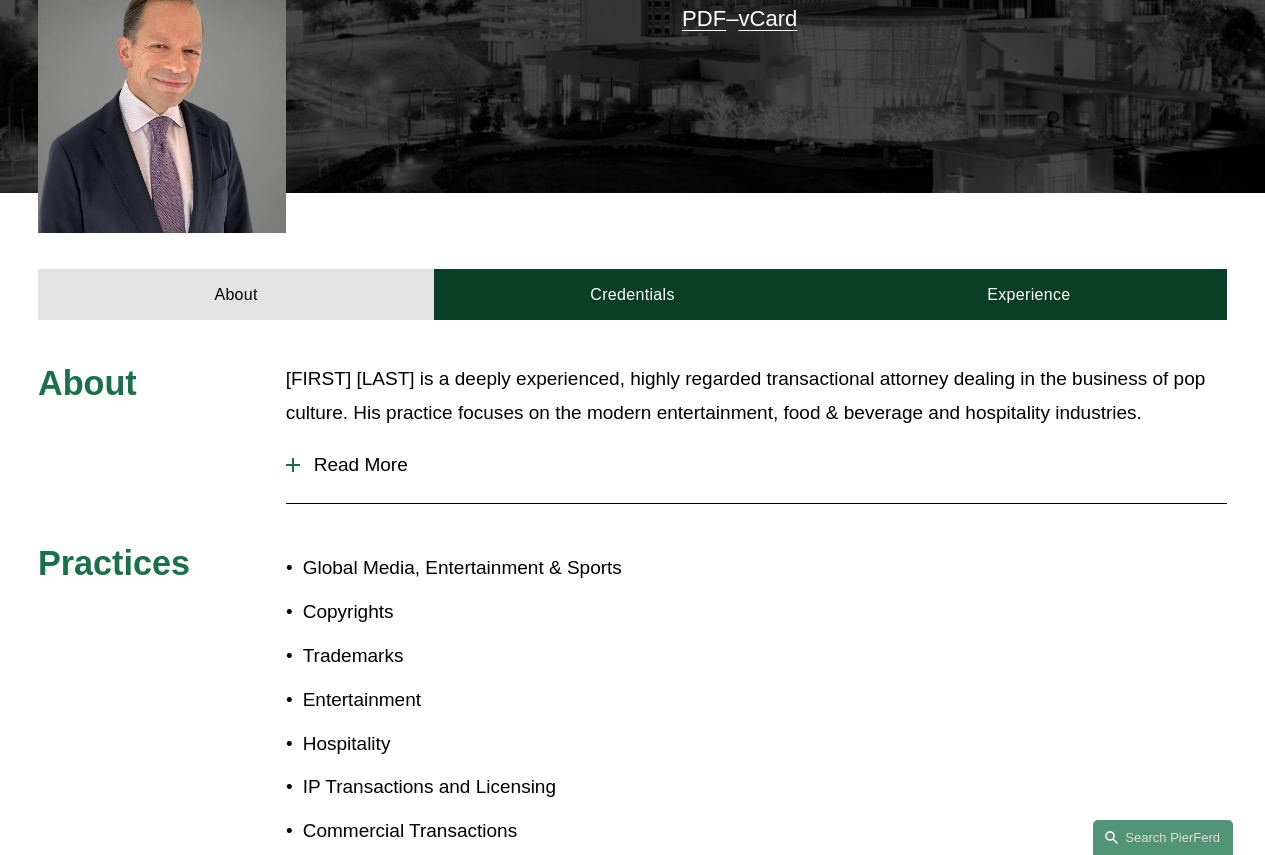 click on "Additionally, over the last decade, [FIRST] has also served as outside counsel to some of the world’s most iconic brands, advising corporations concerning a wide array of goods and services. He also spearheads a nationally renowned practice as lead counsel and trusted advisor to some of the world’s foremost chefs, restaurateurs and food & beverage brands. [FIRST]'s specific areas of professional concentration include: Recorded Music" at bounding box center (632, 653) 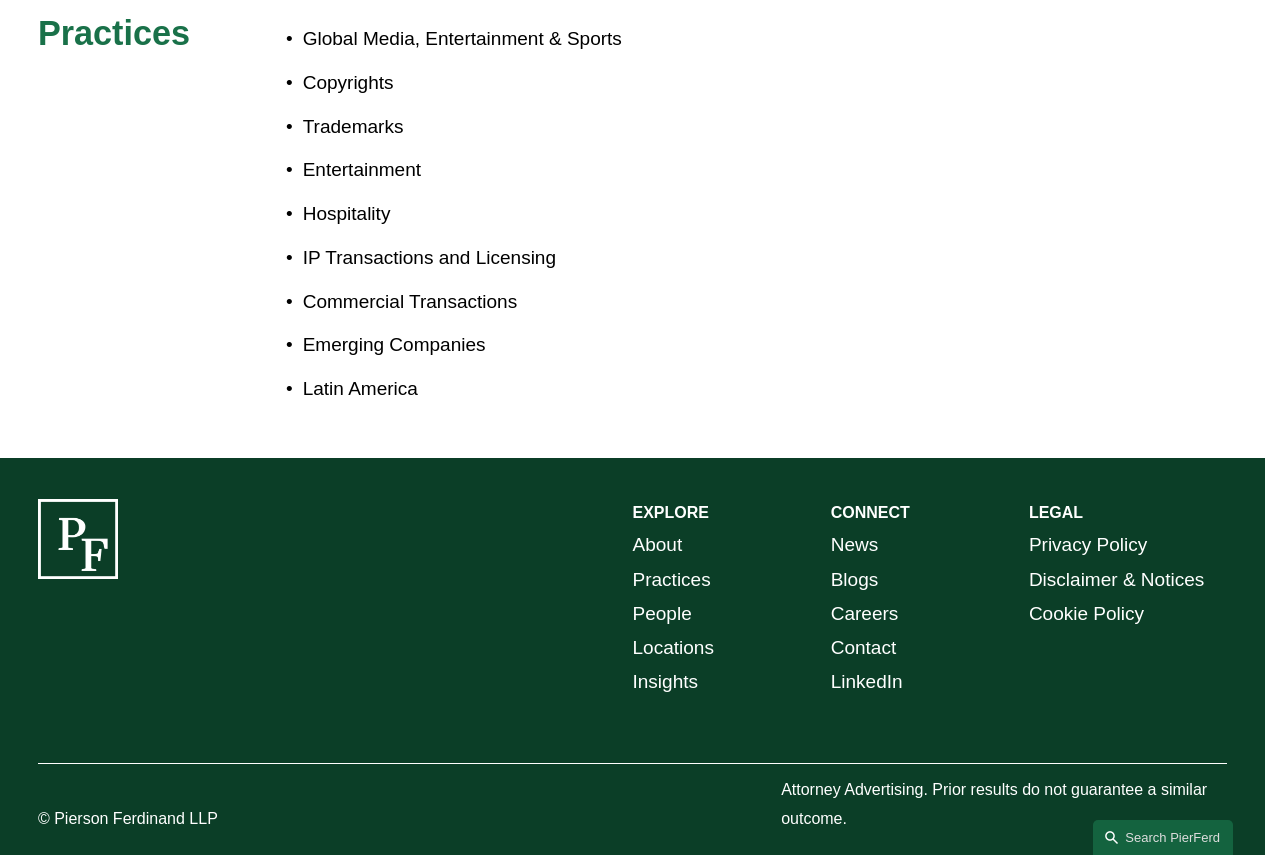 scroll, scrollTop: 3200, scrollLeft: 0, axis: vertical 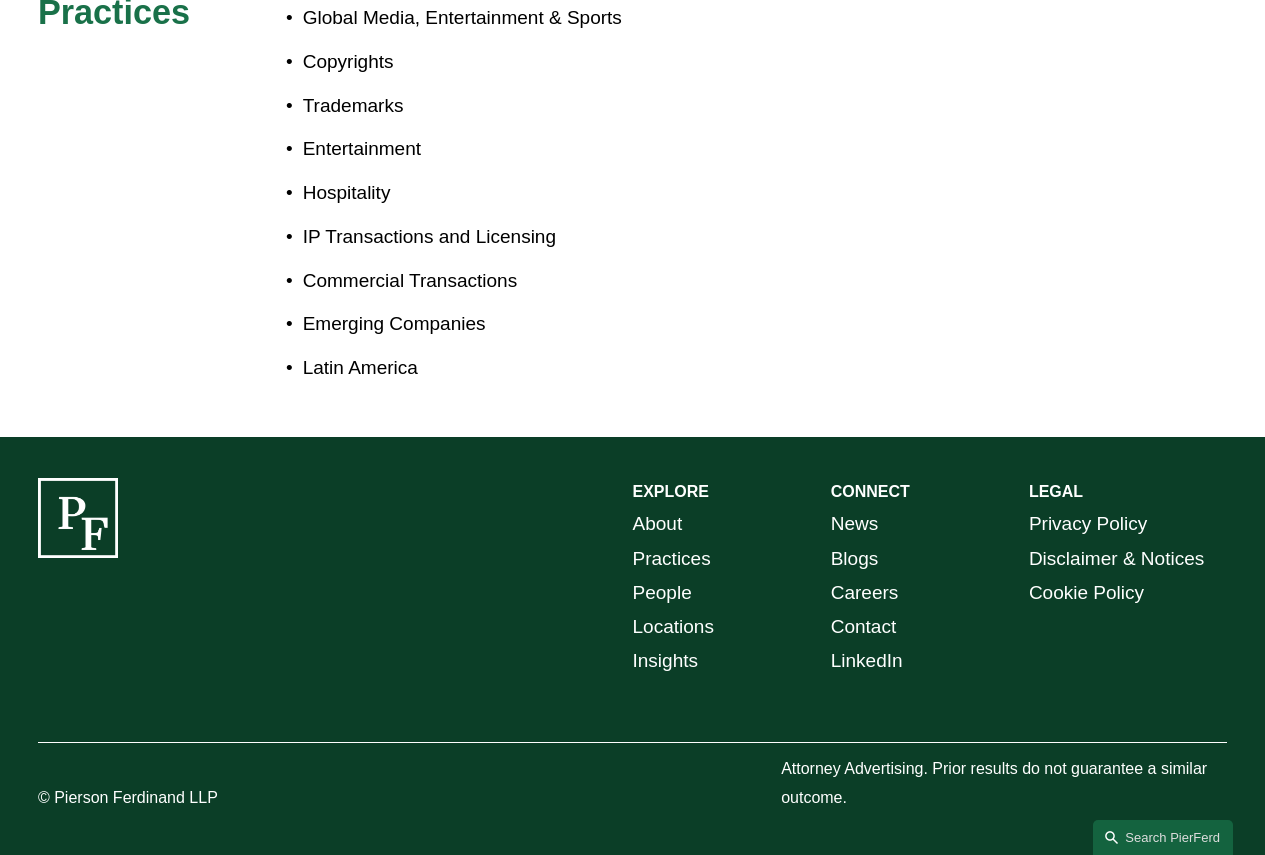 click on "Locations" at bounding box center (673, 627) 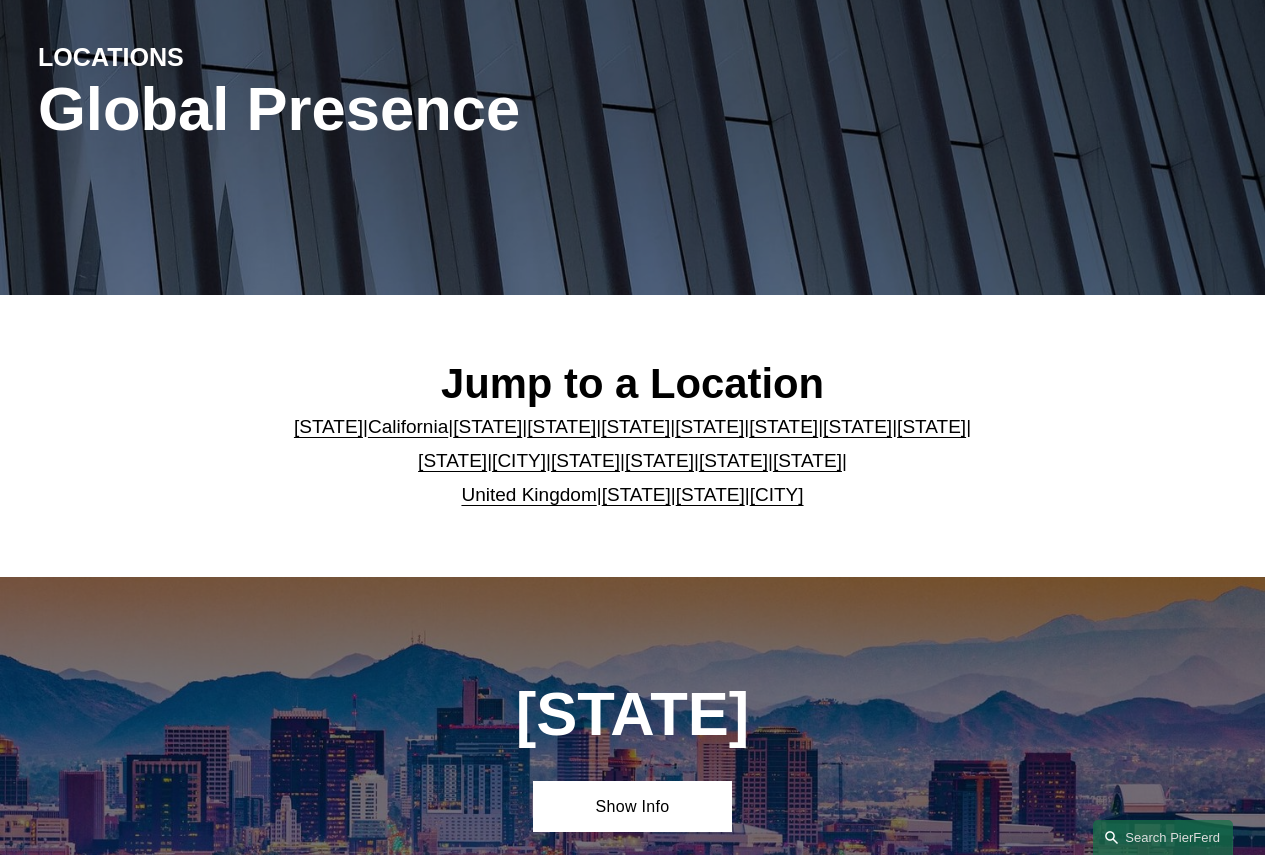 scroll, scrollTop: 400, scrollLeft: 0, axis: vertical 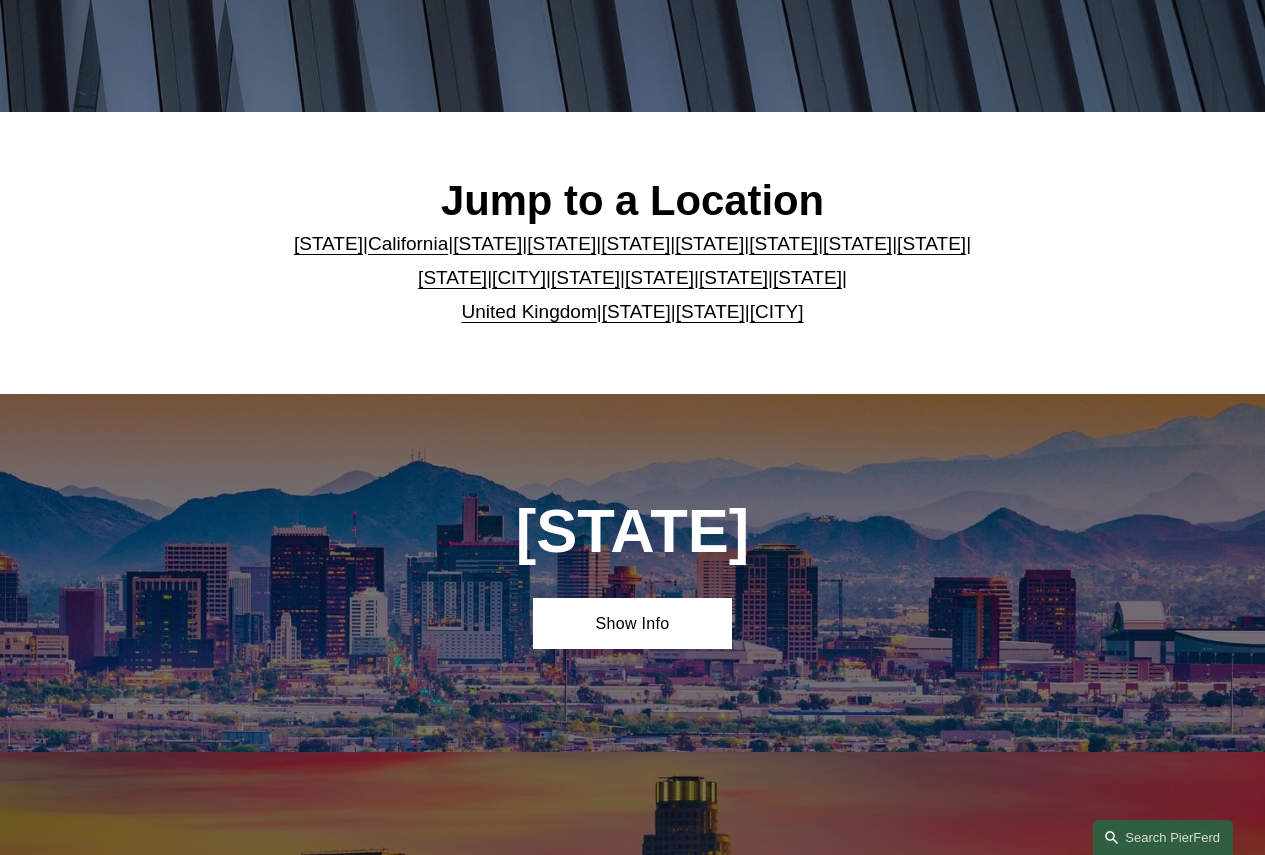 click on "New Jersey" at bounding box center (452, 277) 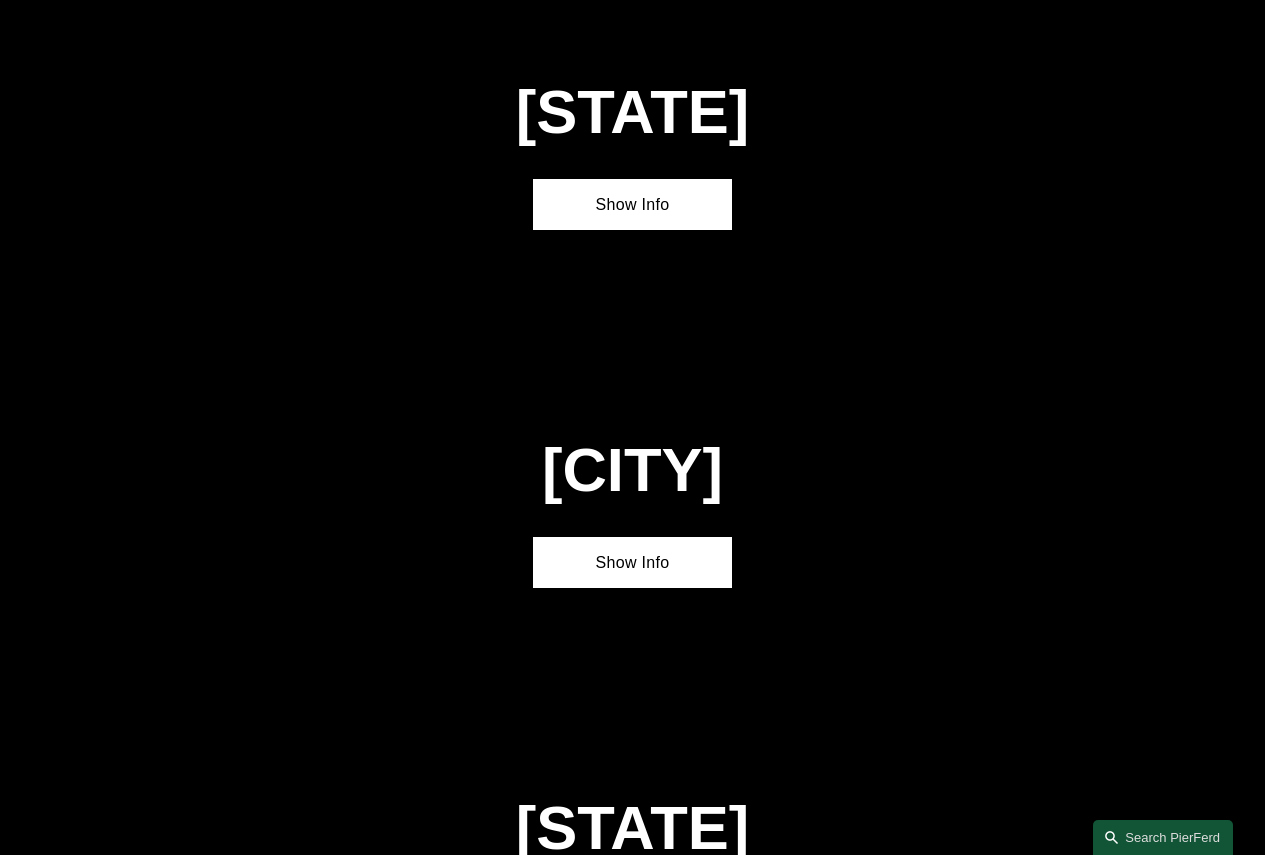 scroll, scrollTop: 4056, scrollLeft: 0, axis: vertical 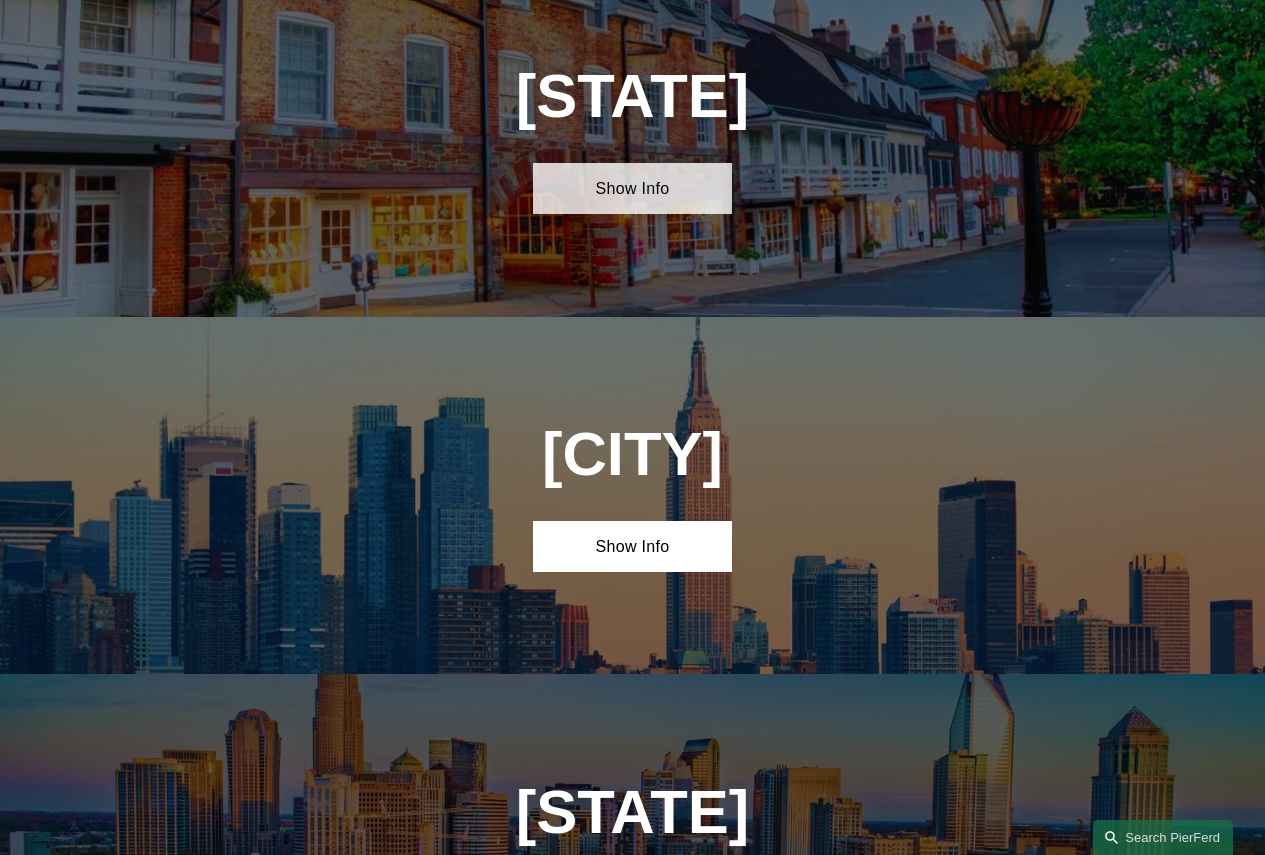 click on "Show Info" at bounding box center [632, 188] 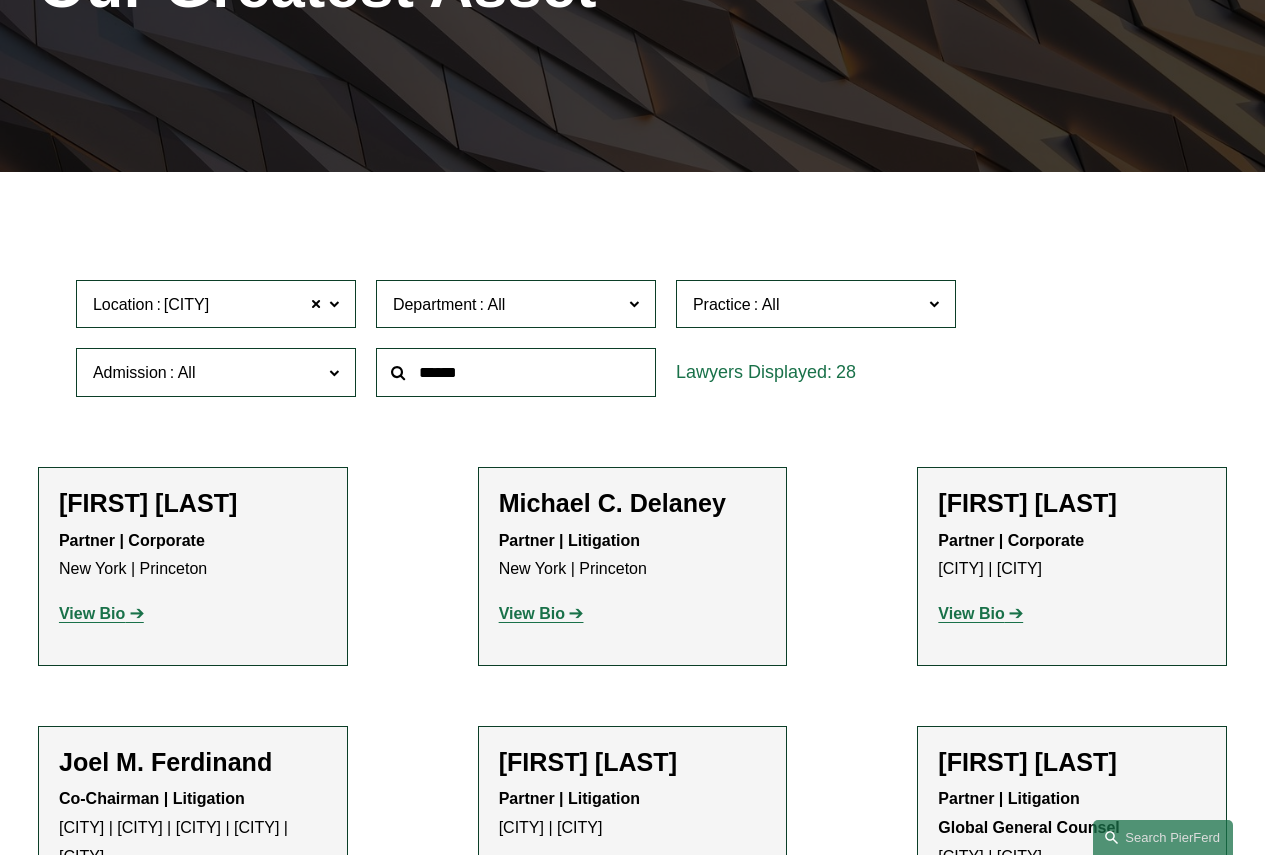 scroll, scrollTop: 400, scrollLeft: 0, axis: vertical 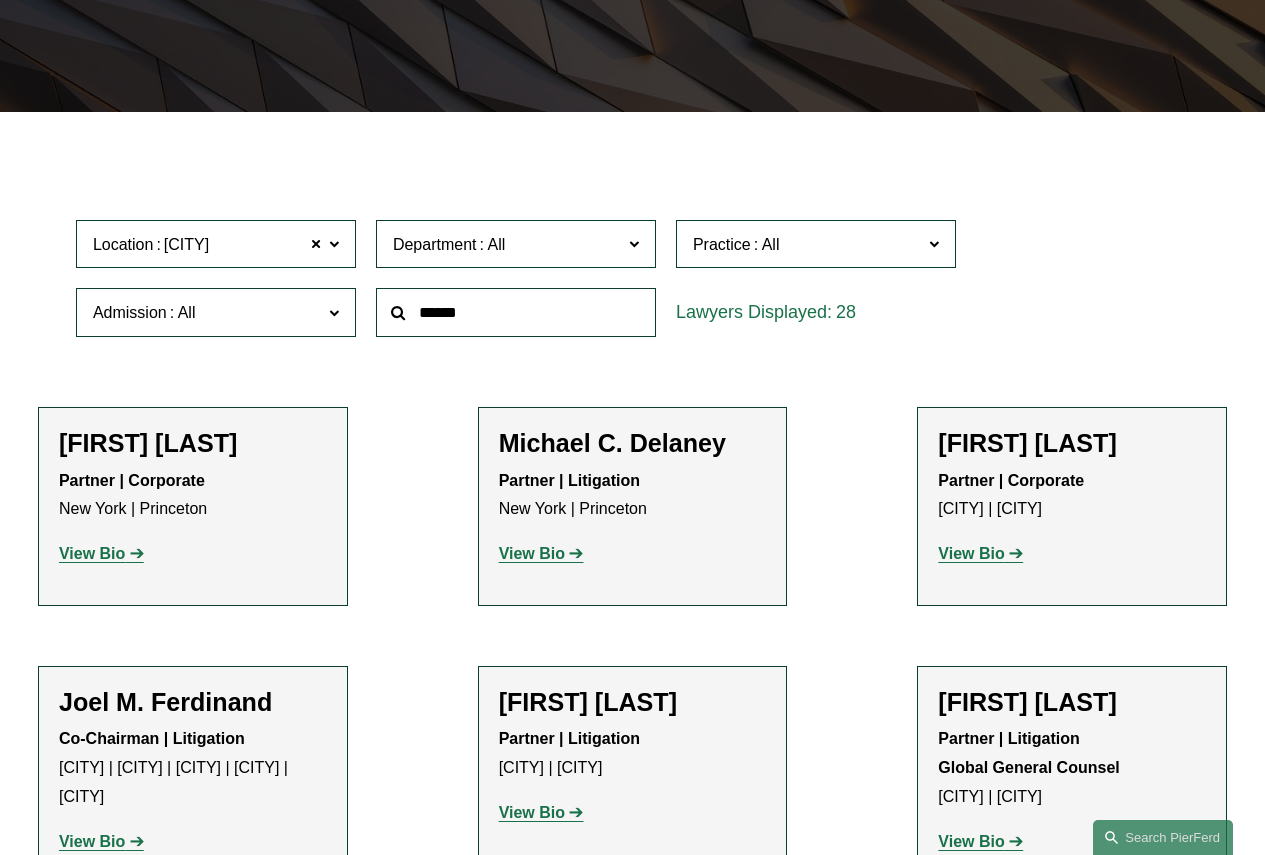 click 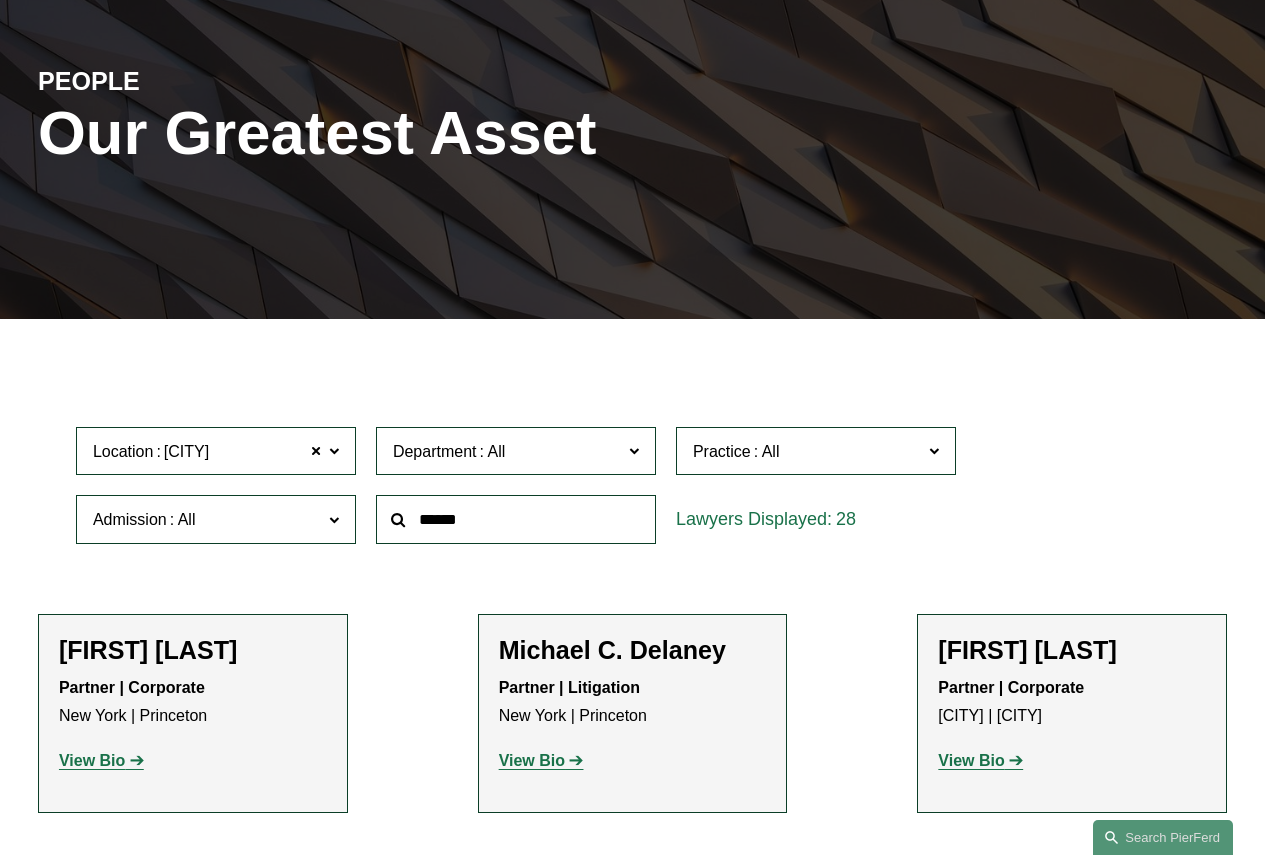 scroll, scrollTop: 0, scrollLeft: 0, axis: both 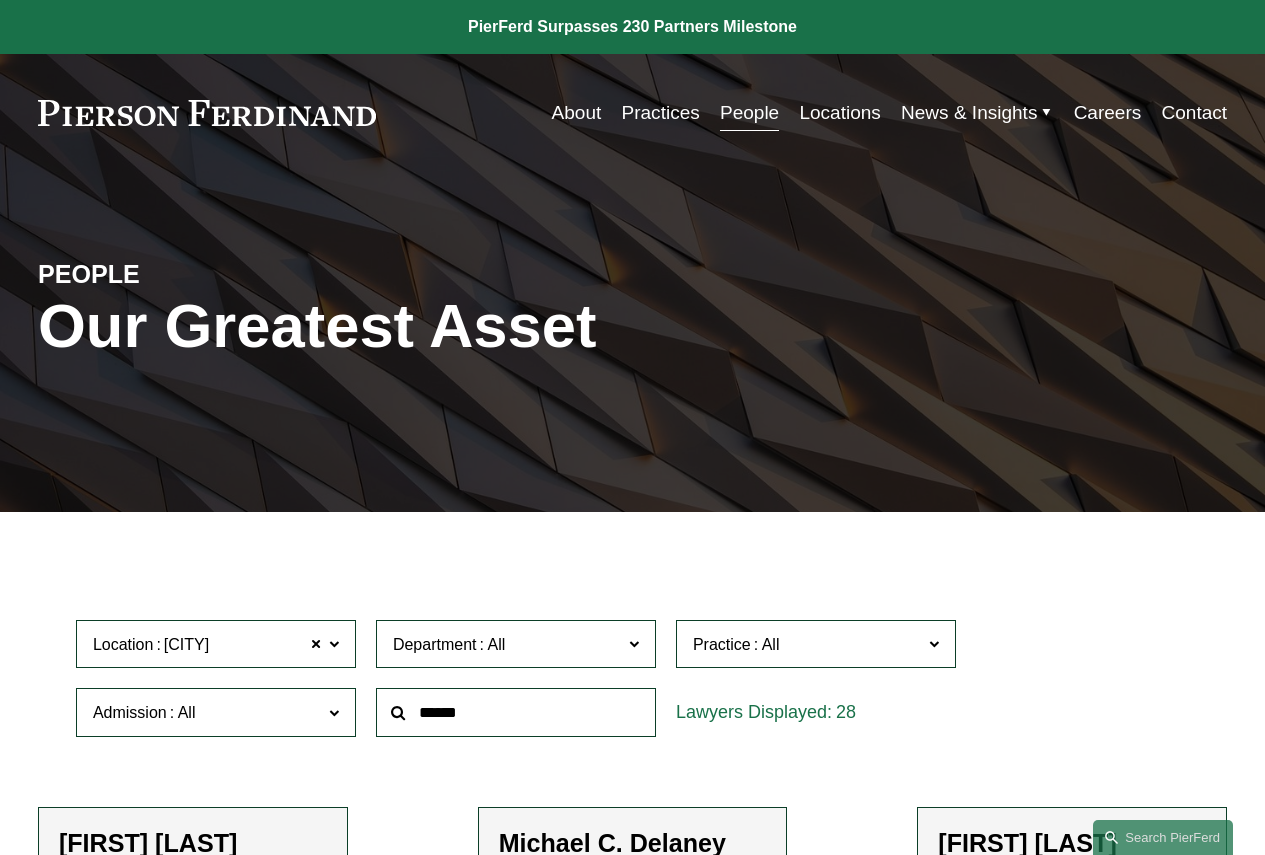 click on "News & Insights" at bounding box center [969, 113] 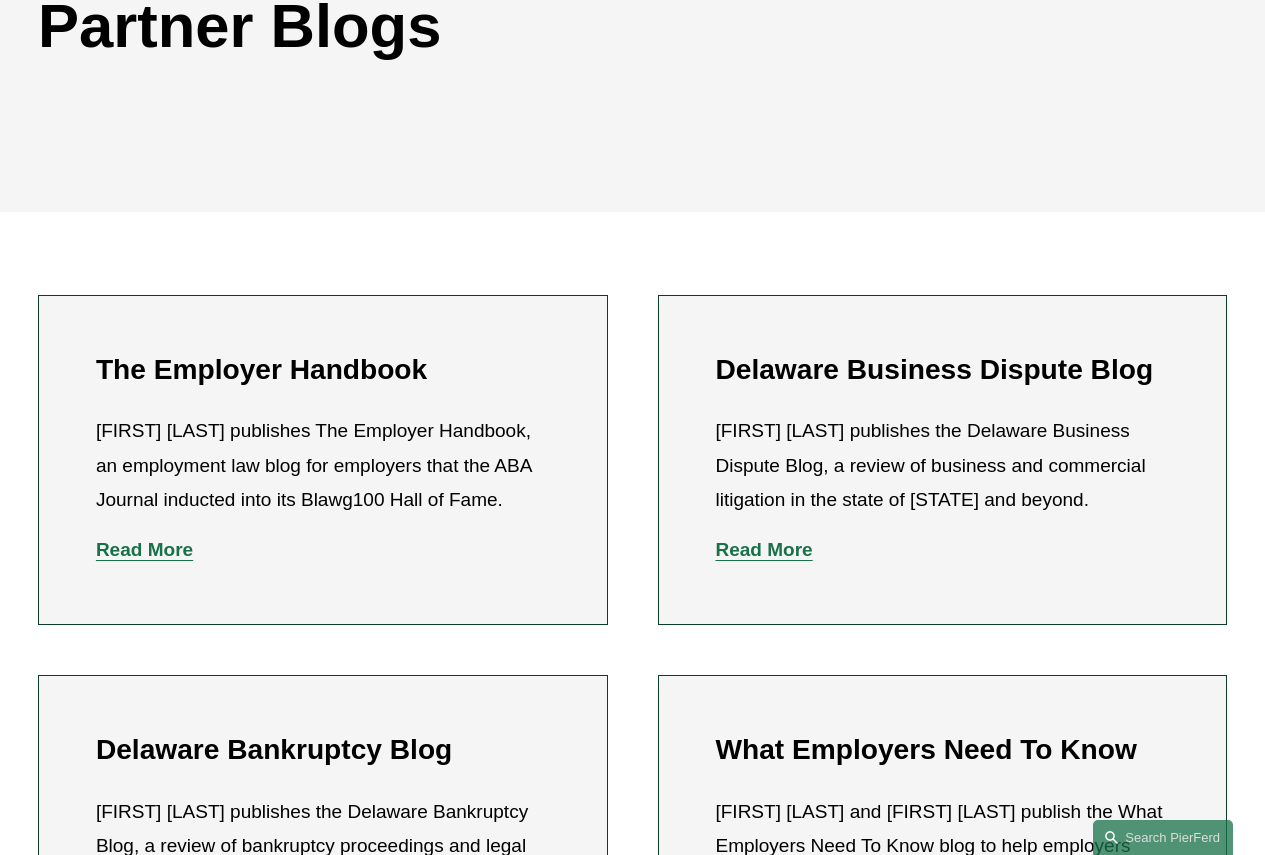 scroll, scrollTop: 0, scrollLeft: 0, axis: both 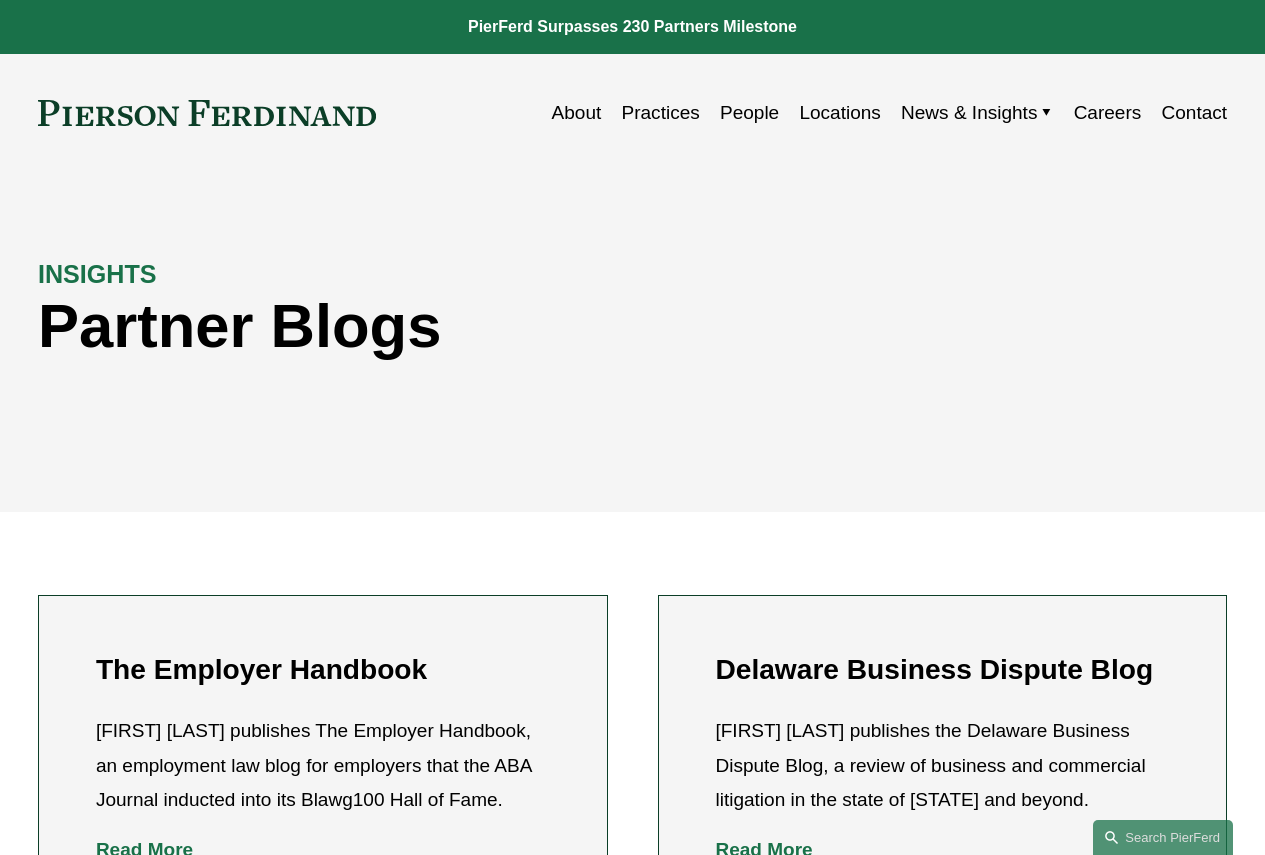 click on "News" at bounding box center [0, 0] 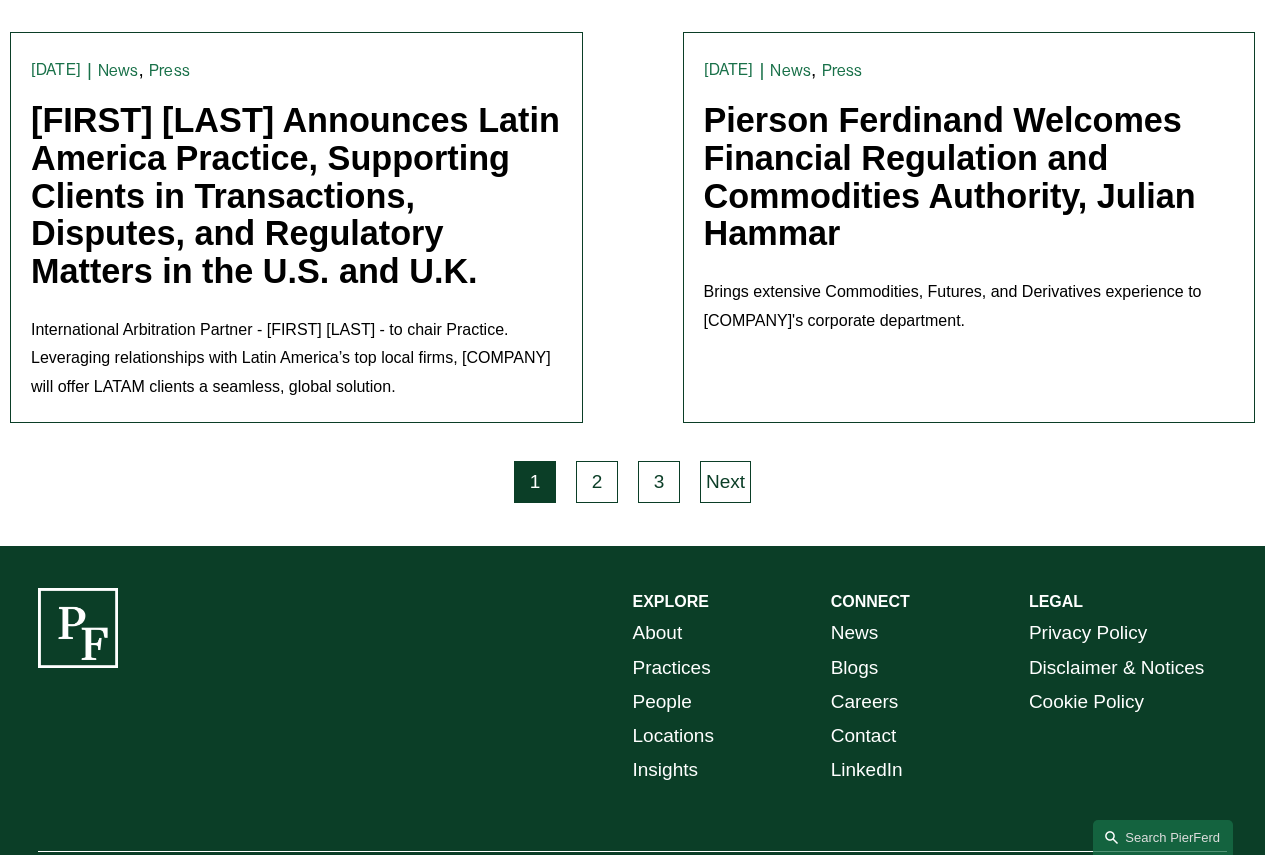 scroll, scrollTop: 4526, scrollLeft: 0, axis: vertical 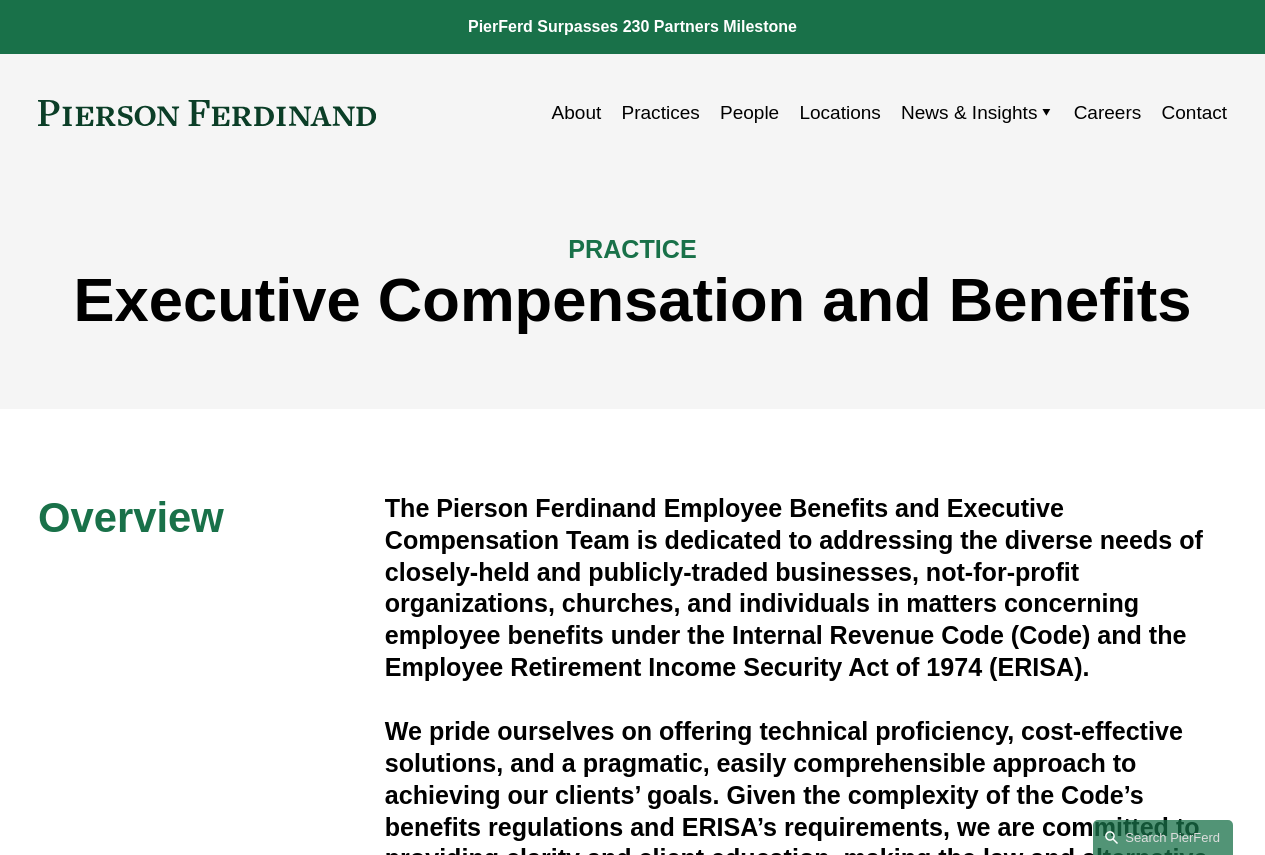 click on "Careers" at bounding box center (1108, 113) 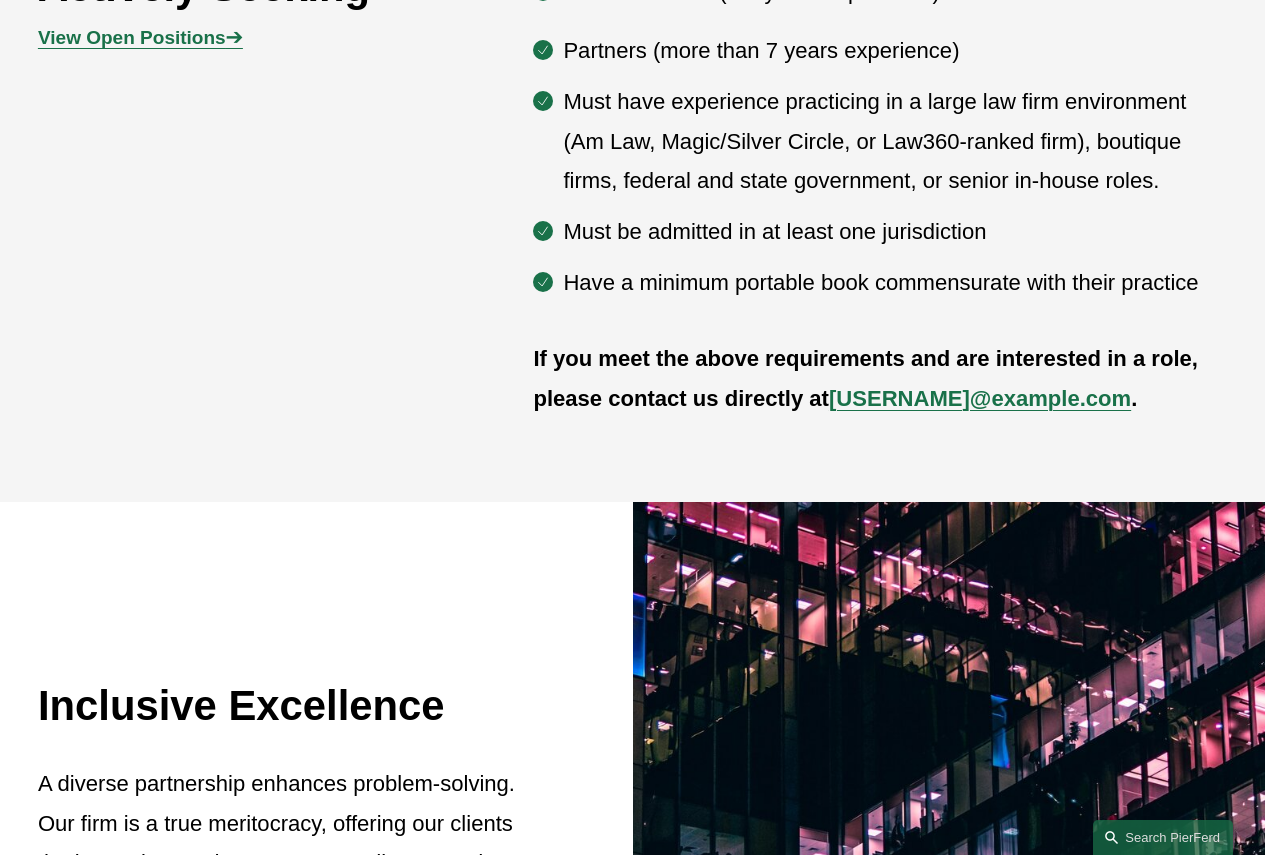 scroll, scrollTop: 1000, scrollLeft: 0, axis: vertical 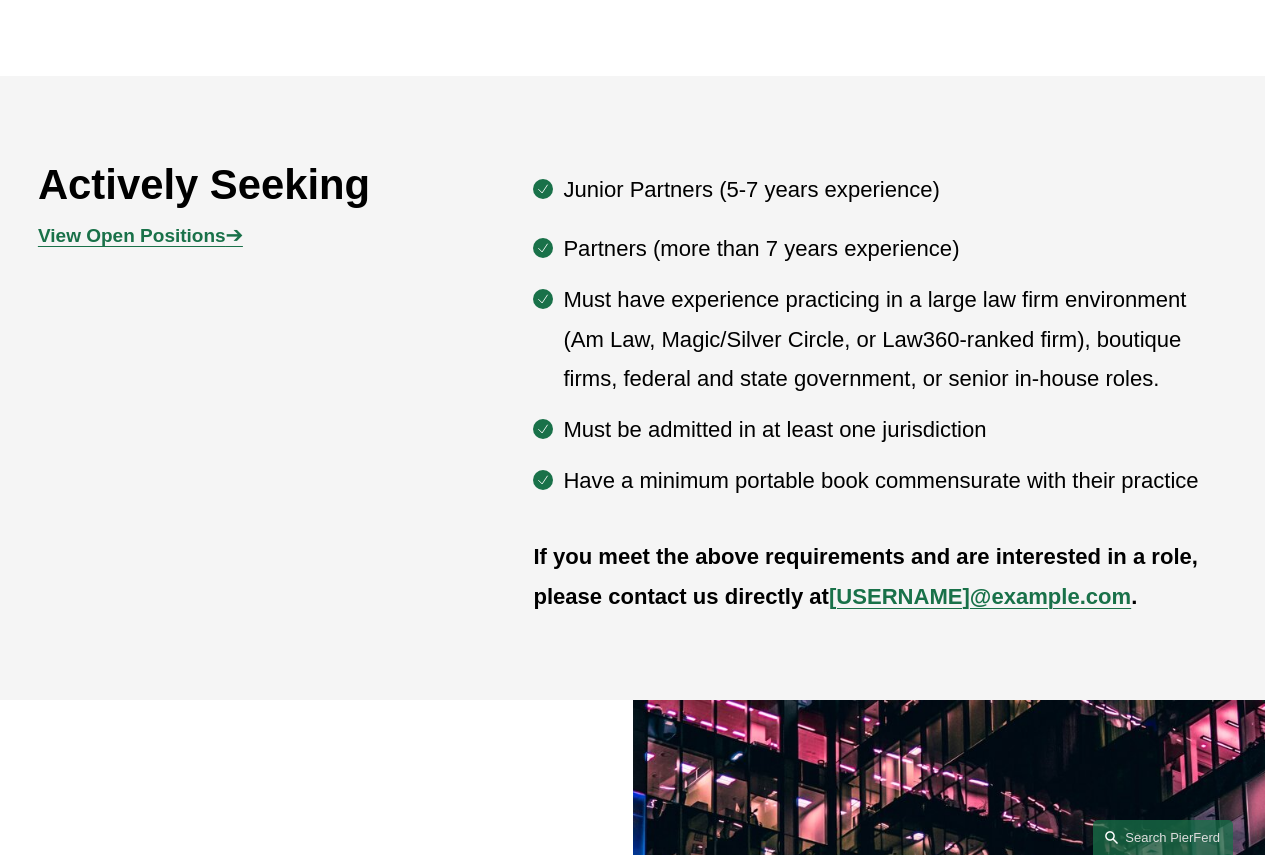 click on "View Open Positions" at bounding box center (132, 235) 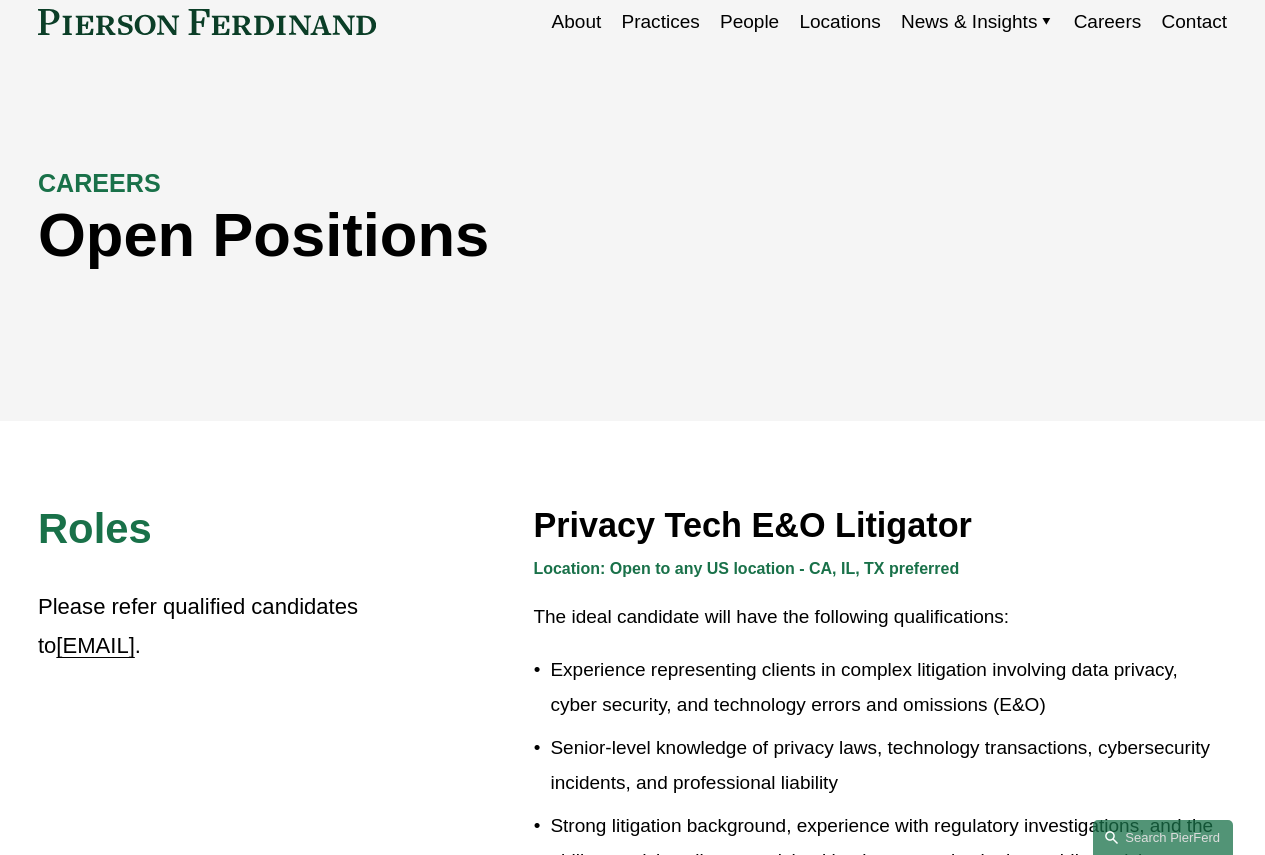 scroll, scrollTop: 0, scrollLeft: 0, axis: both 